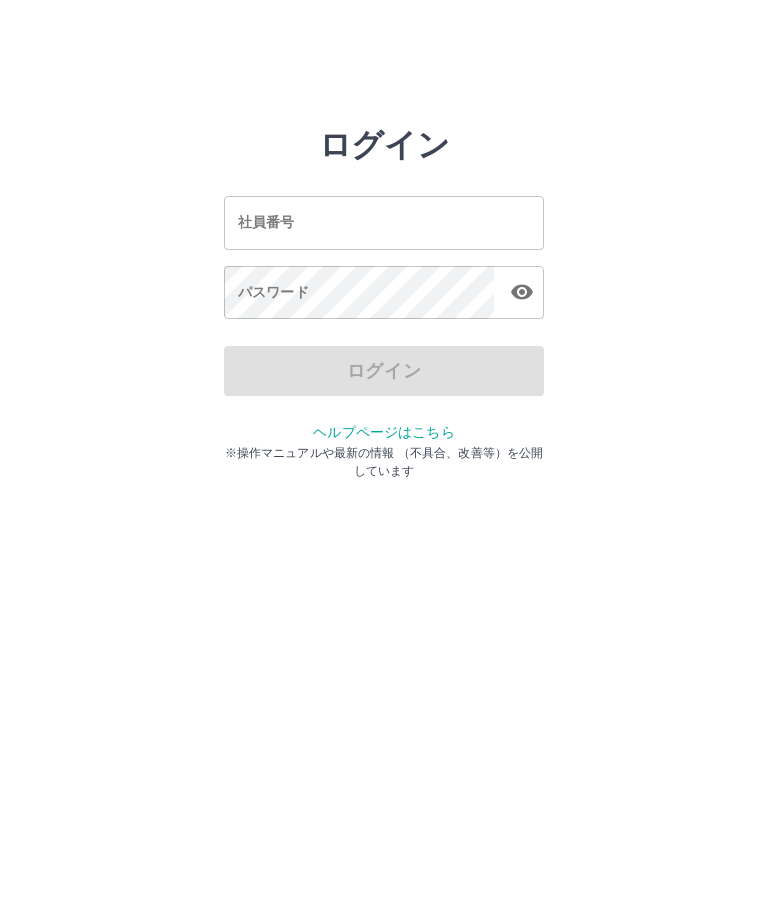 scroll, scrollTop: 0, scrollLeft: 0, axis: both 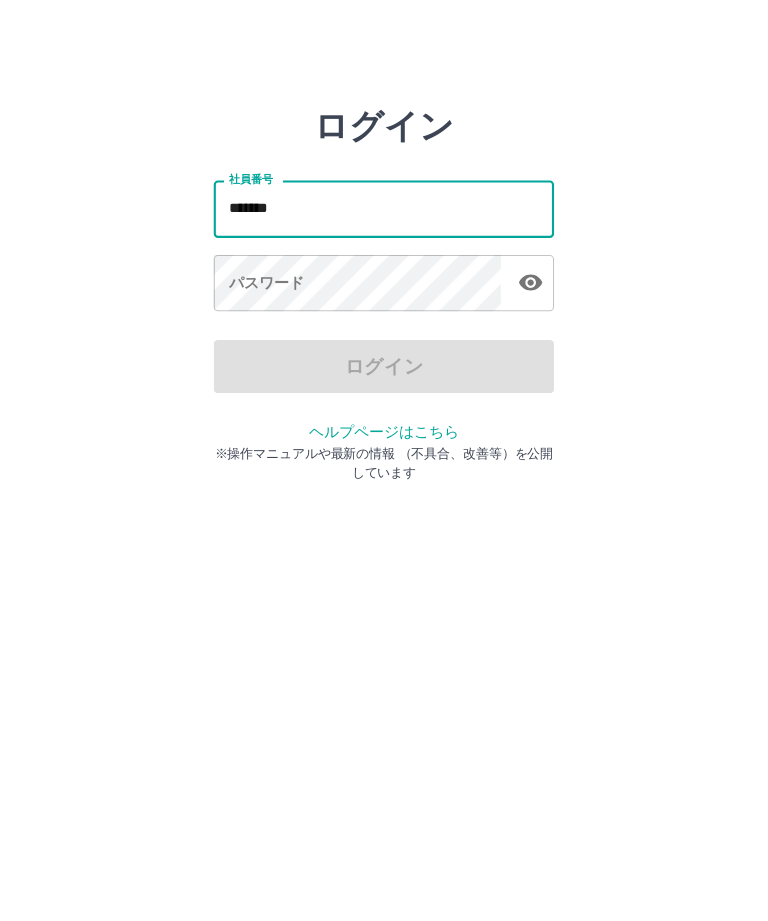 type on "*******" 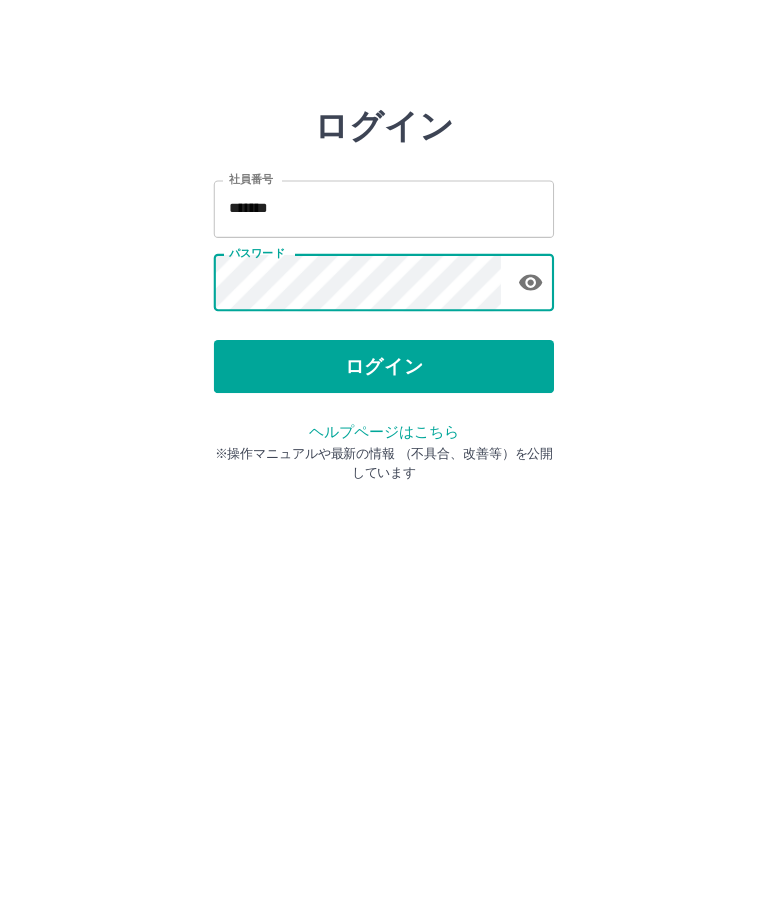 click on "ログイン" at bounding box center [384, 371] 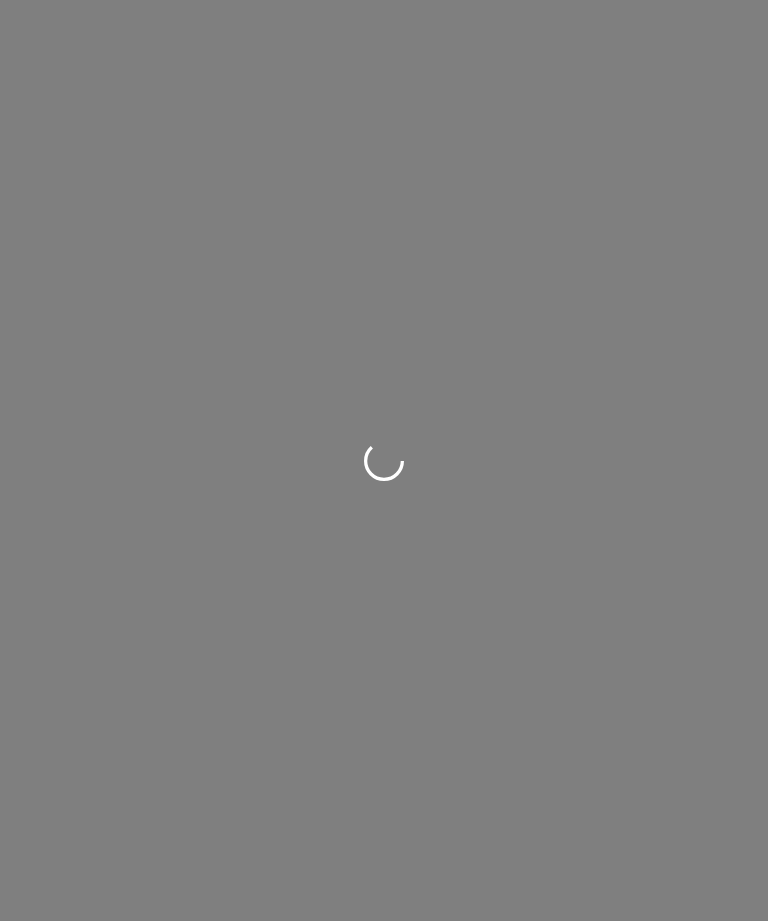 scroll, scrollTop: 0, scrollLeft: 0, axis: both 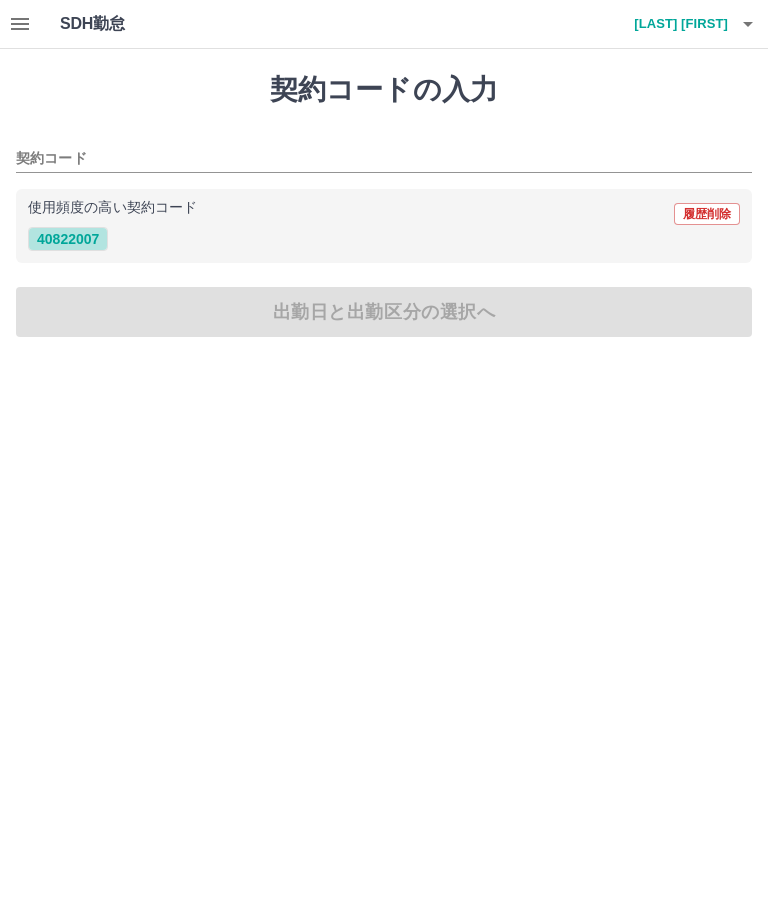 click on "40822007" at bounding box center (68, 239) 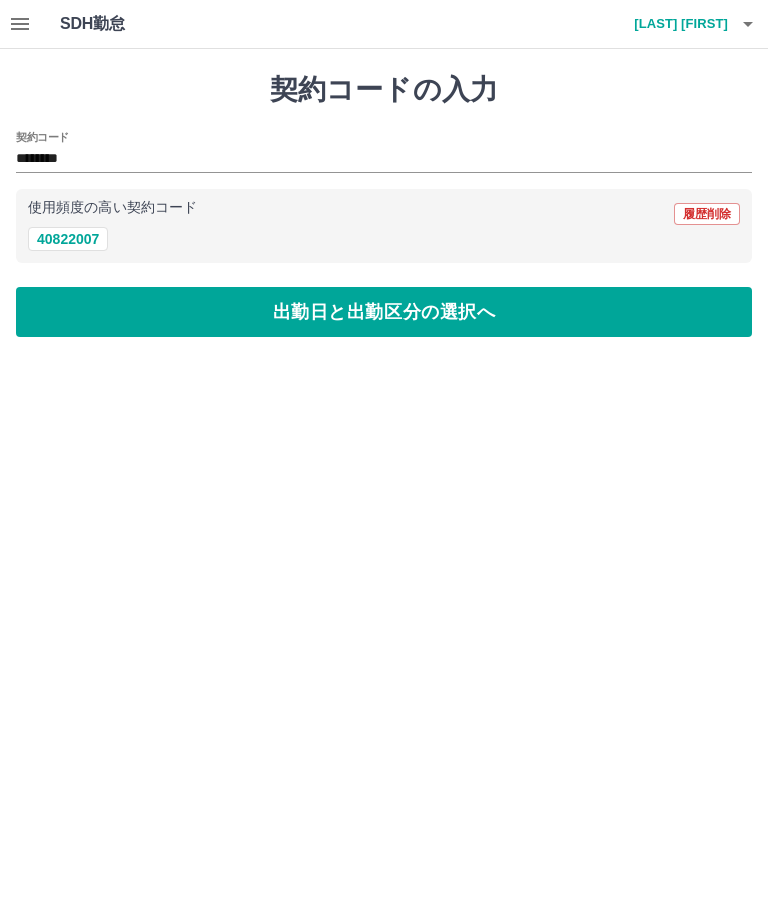 click on "出勤日と出勤区分の選択へ" at bounding box center (384, 312) 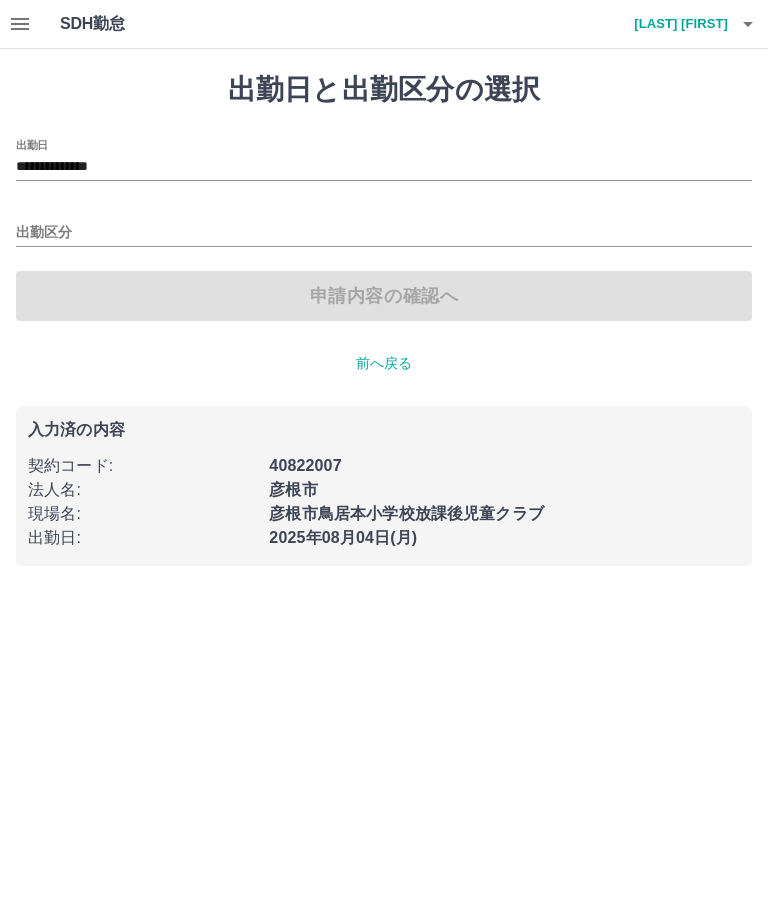 click on "出勤区分" at bounding box center (384, 233) 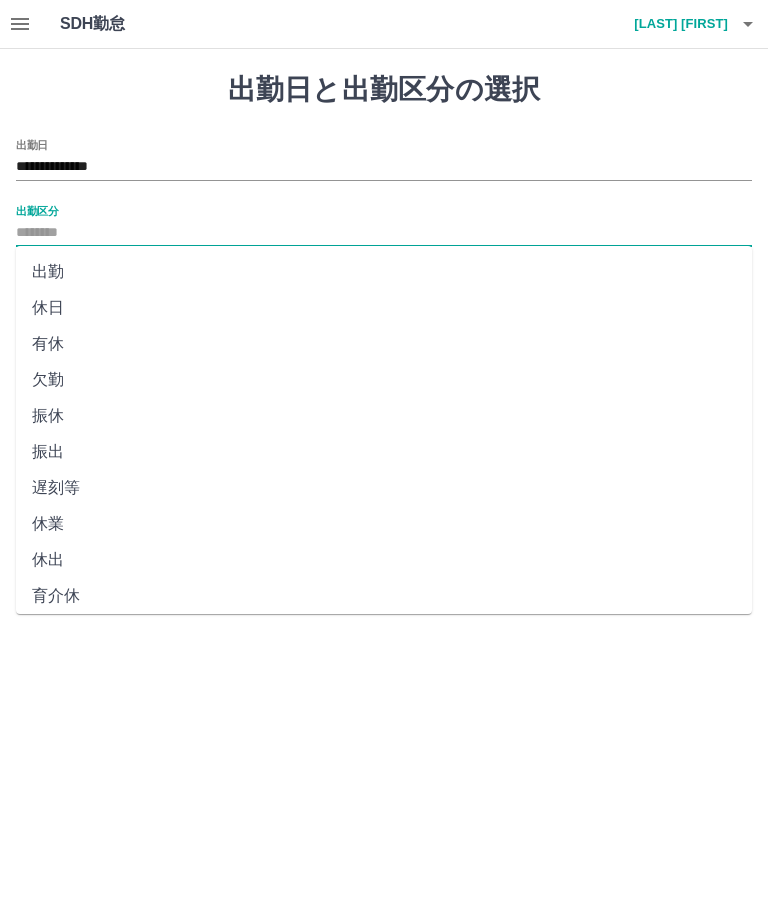 click on "出勤" at bounding box center [384, 272] 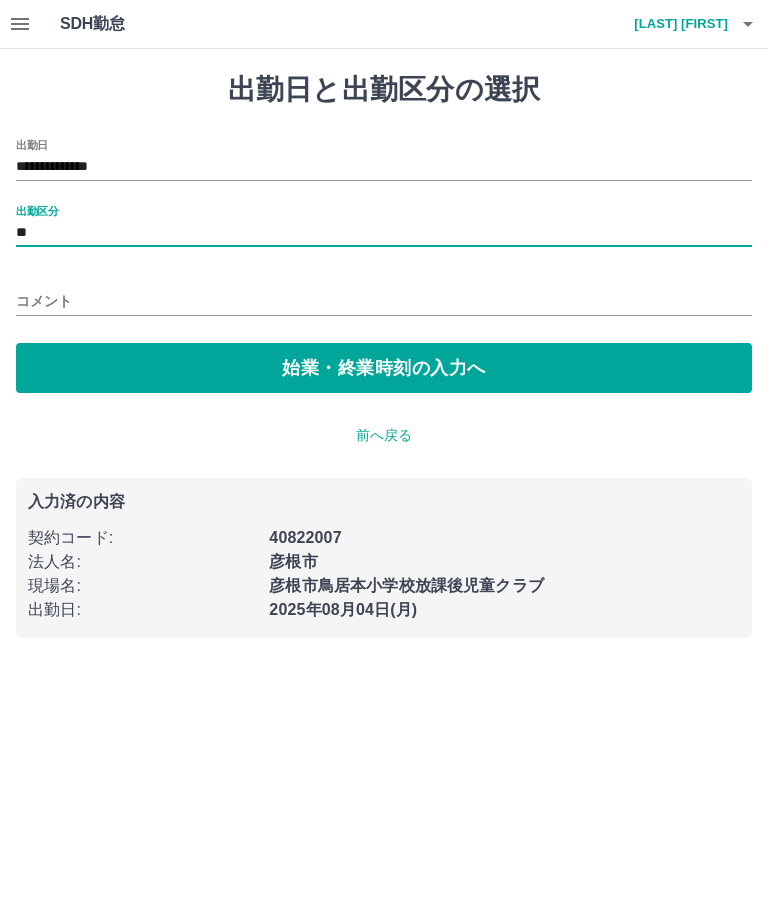 click on "始業・終業時刻の入力へ" at bounding box center [384, 368] 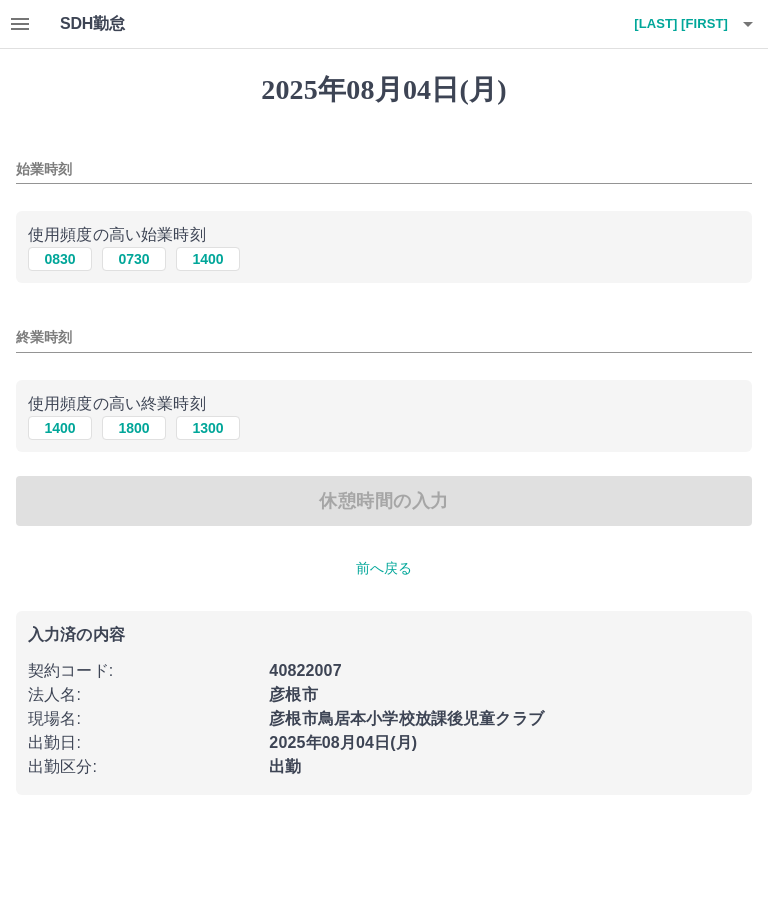 click on "1400" at bounding box center (208, 259) 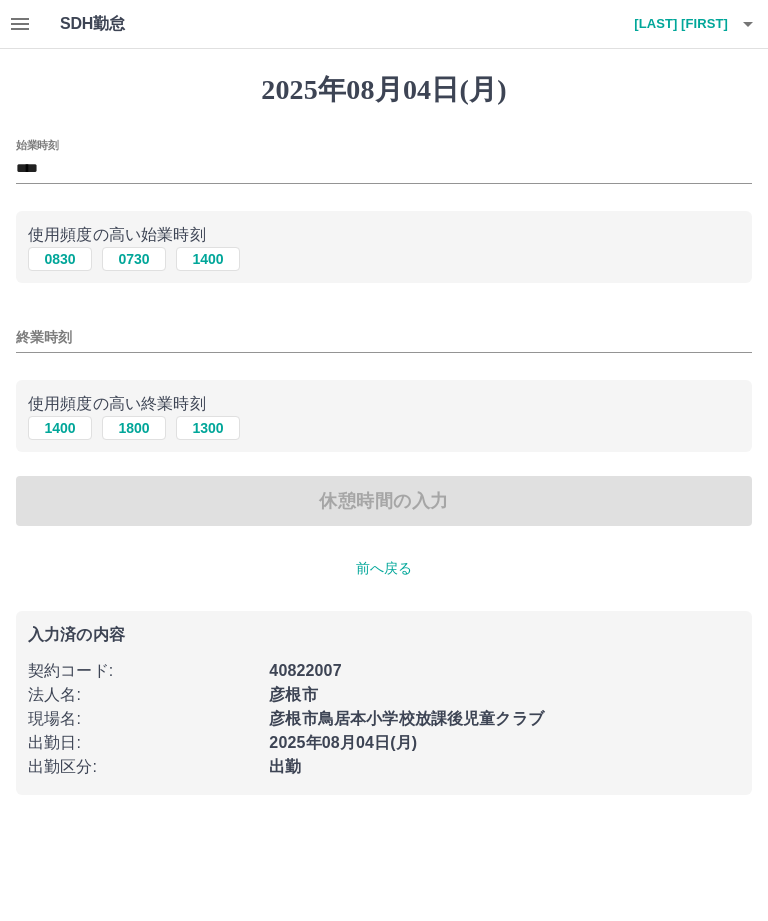 click on "休憩時間の入力" at bounding box center [384, 501] 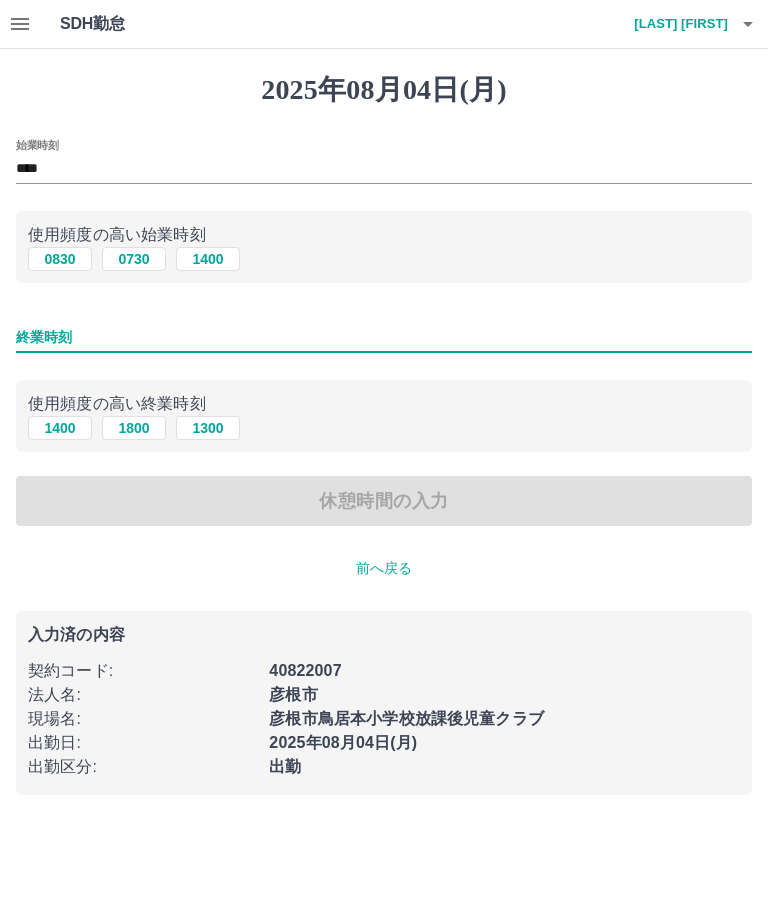 click on "終業時刻" at bounding box center [384, 337] 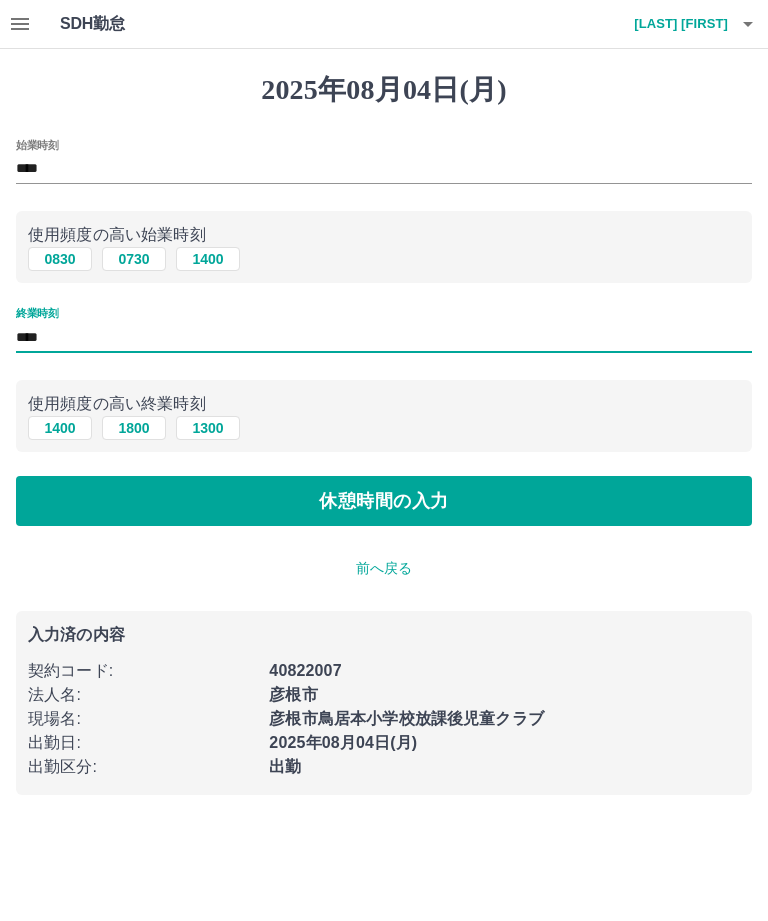 type on "****" 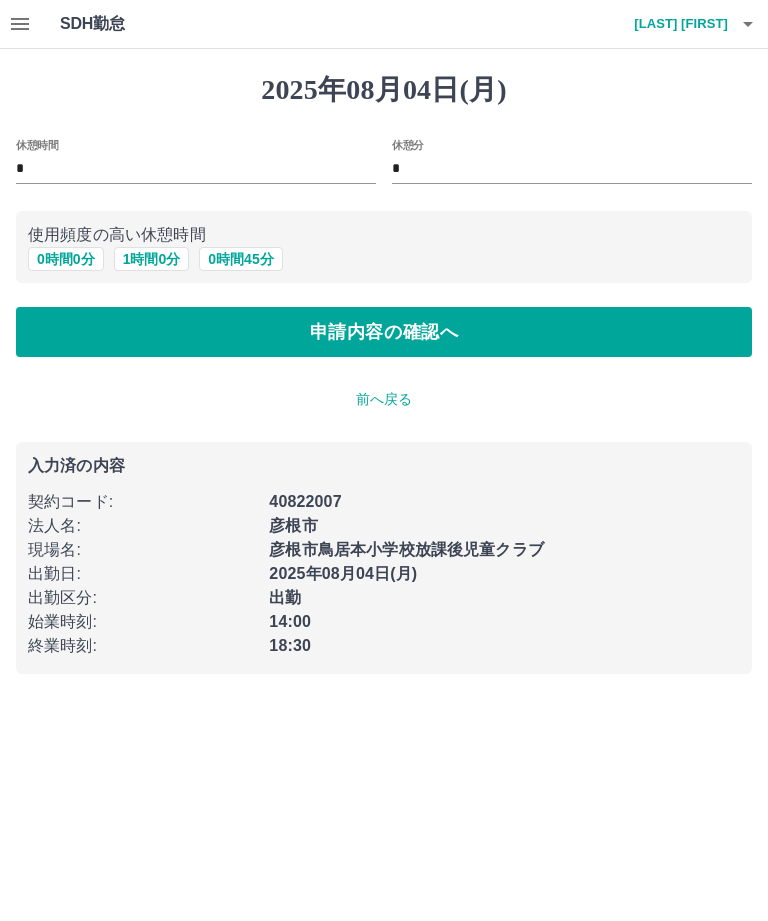 click on "申請内容の確認へ" at bounding box center [384, 332] 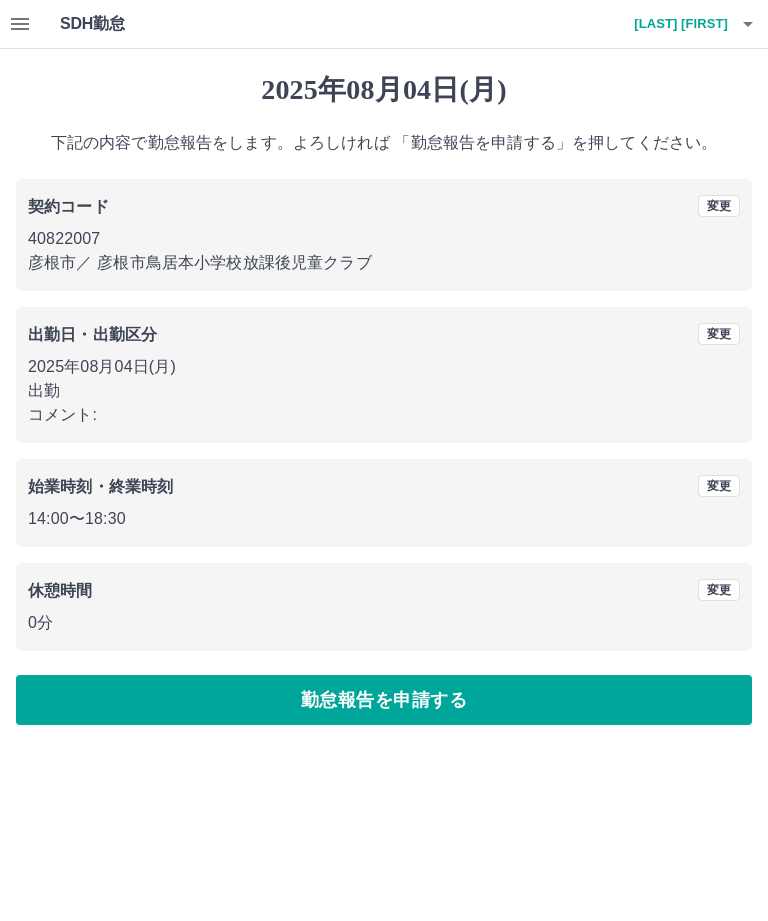 click on "勤怠報告を申請する" at bounding box center [384, 700] 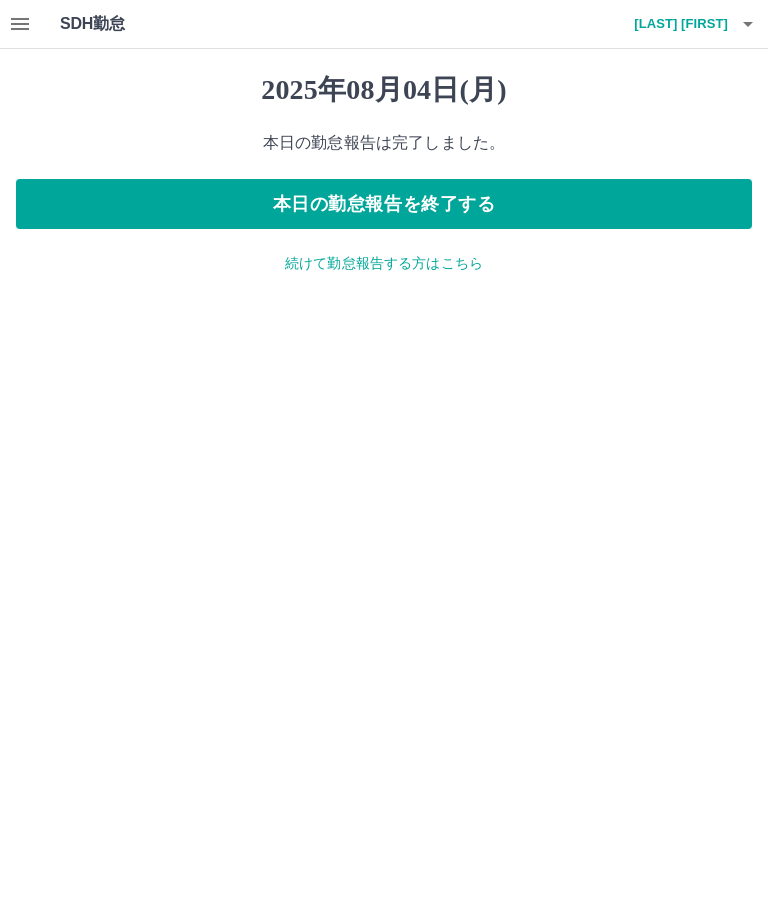 click on "[LAST] [FIRST]" at bounding box center [668, 24] 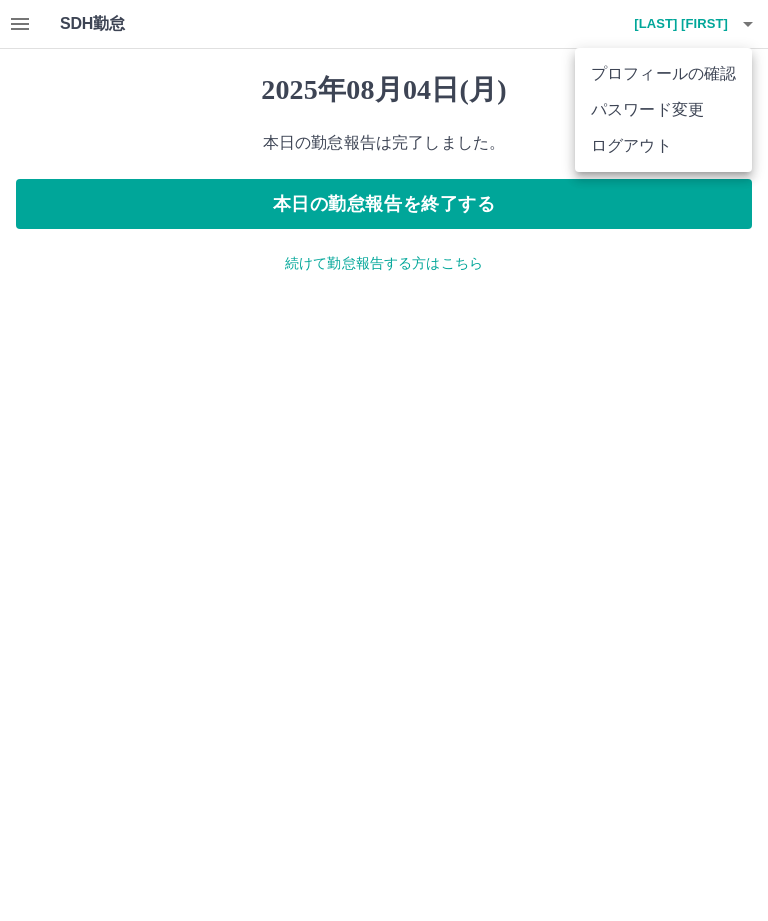click on "ログアウト" at bounding box center (663, 146) 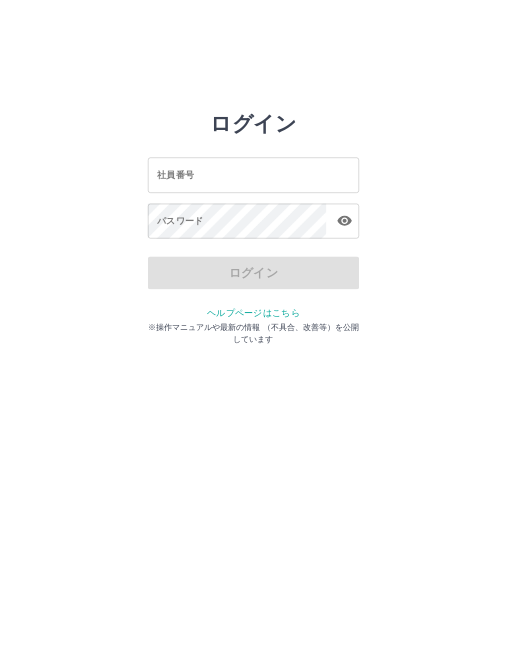 scroll, scrollTop: 0, scrollLeft: 0, axis: both 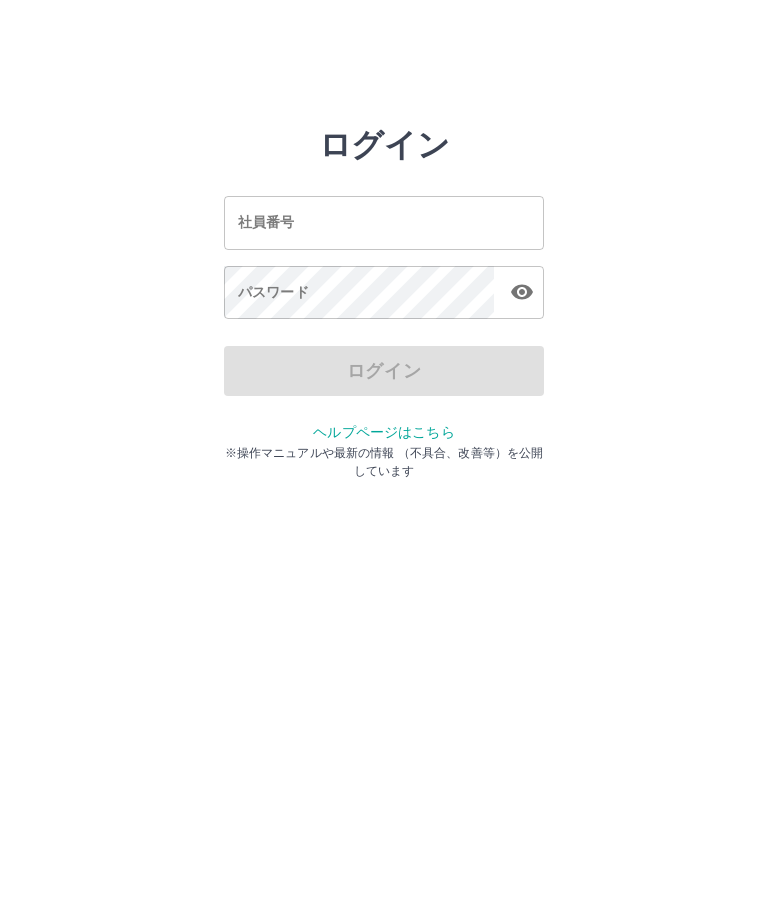 click on "社員番号" at bounding box center (384, 222) 